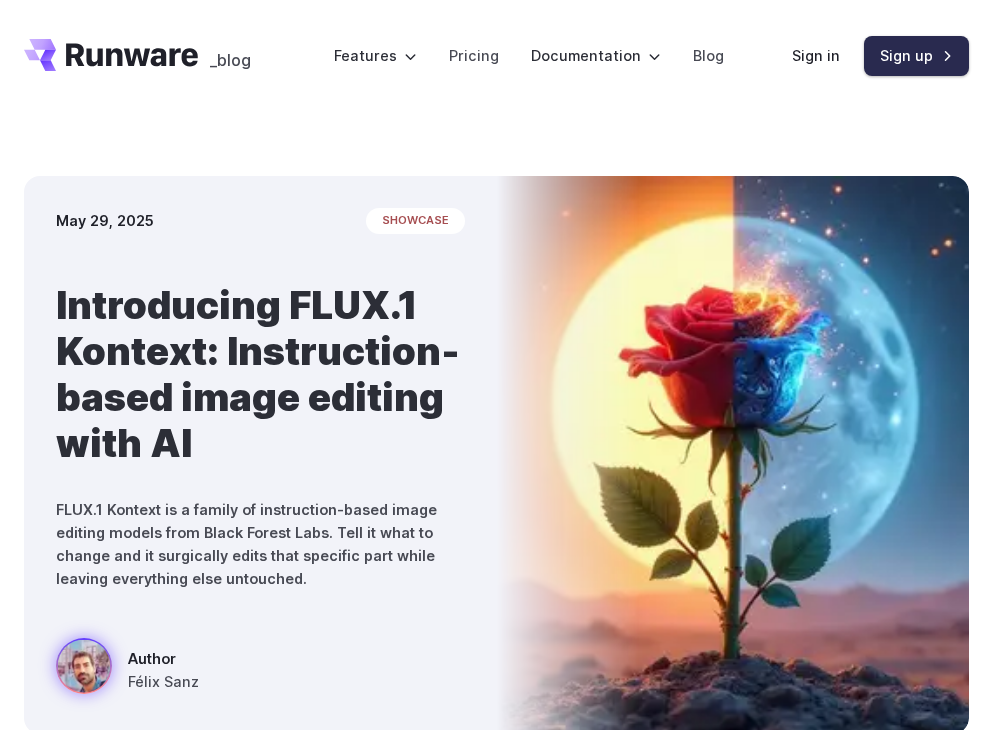 scroll, scrollTop: 0, scrollLeft: 0, axis: both 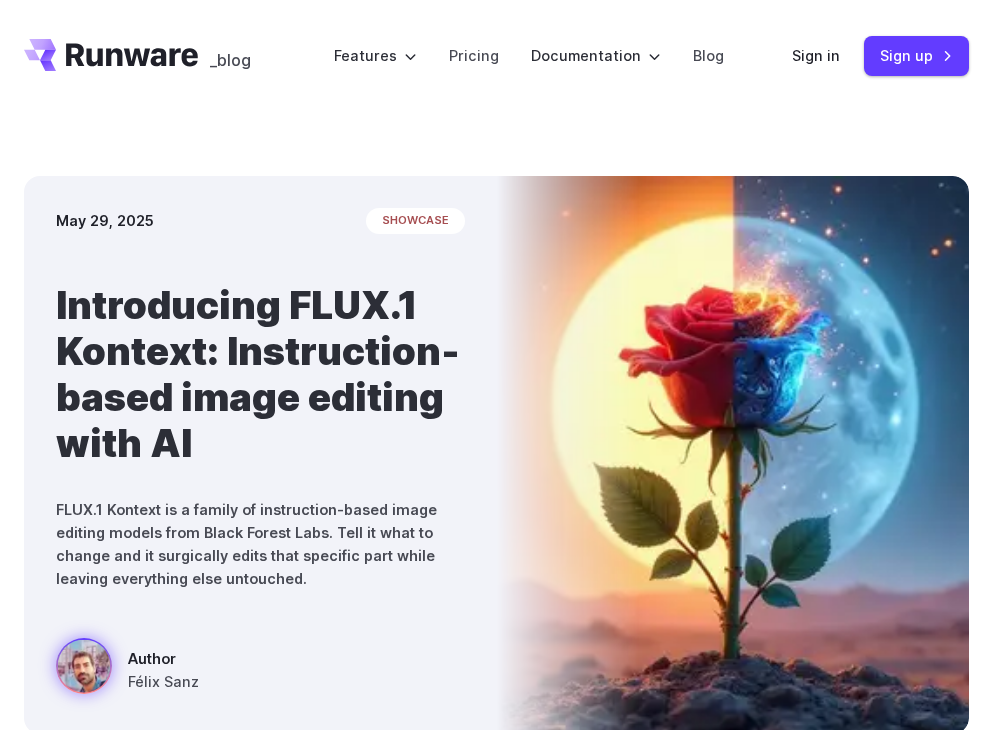 click on "Sign in        Sign up" at bounding box center (880, 55) 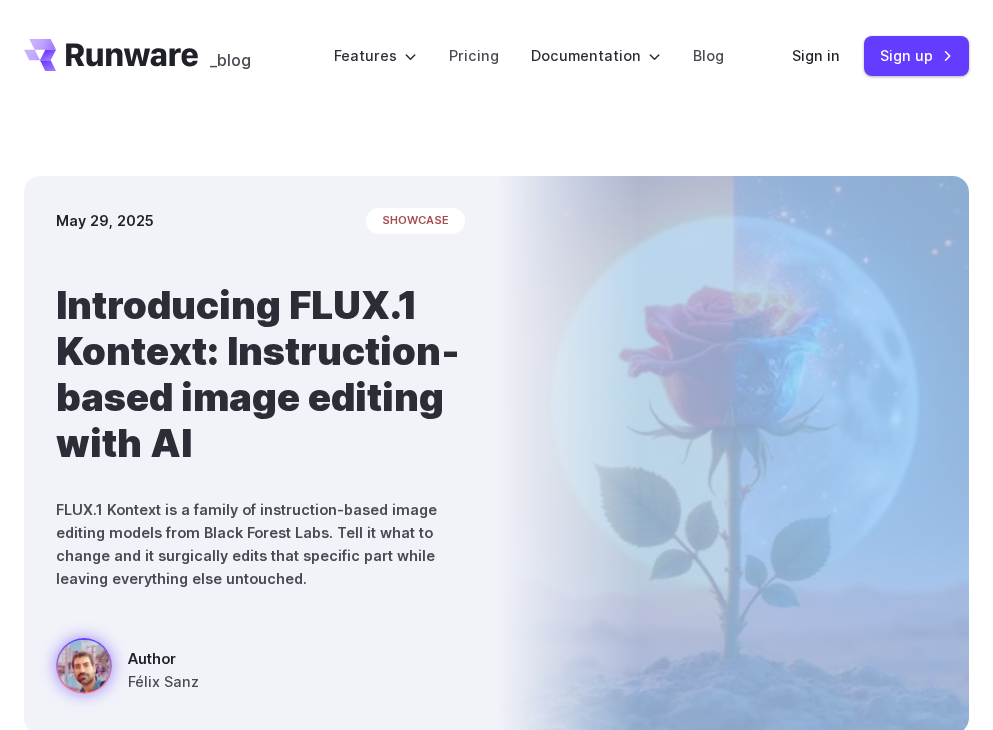 click on "Sign in        Sign up" at bounding box center [880, 55] 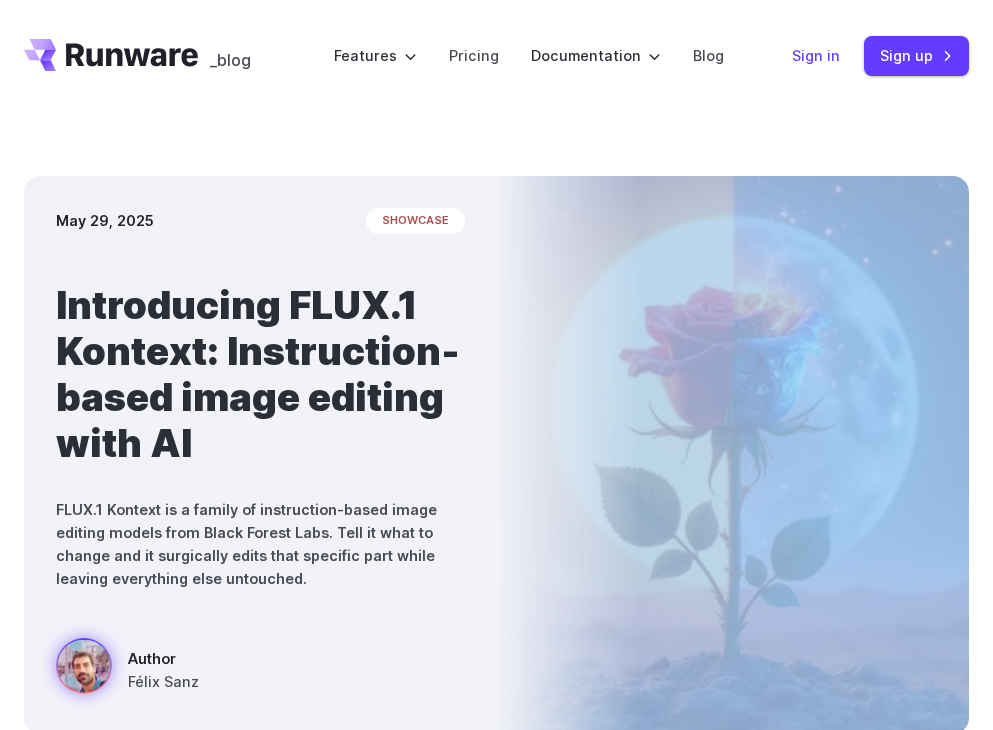 click on "Sign in" at bounding box center [816, 55] 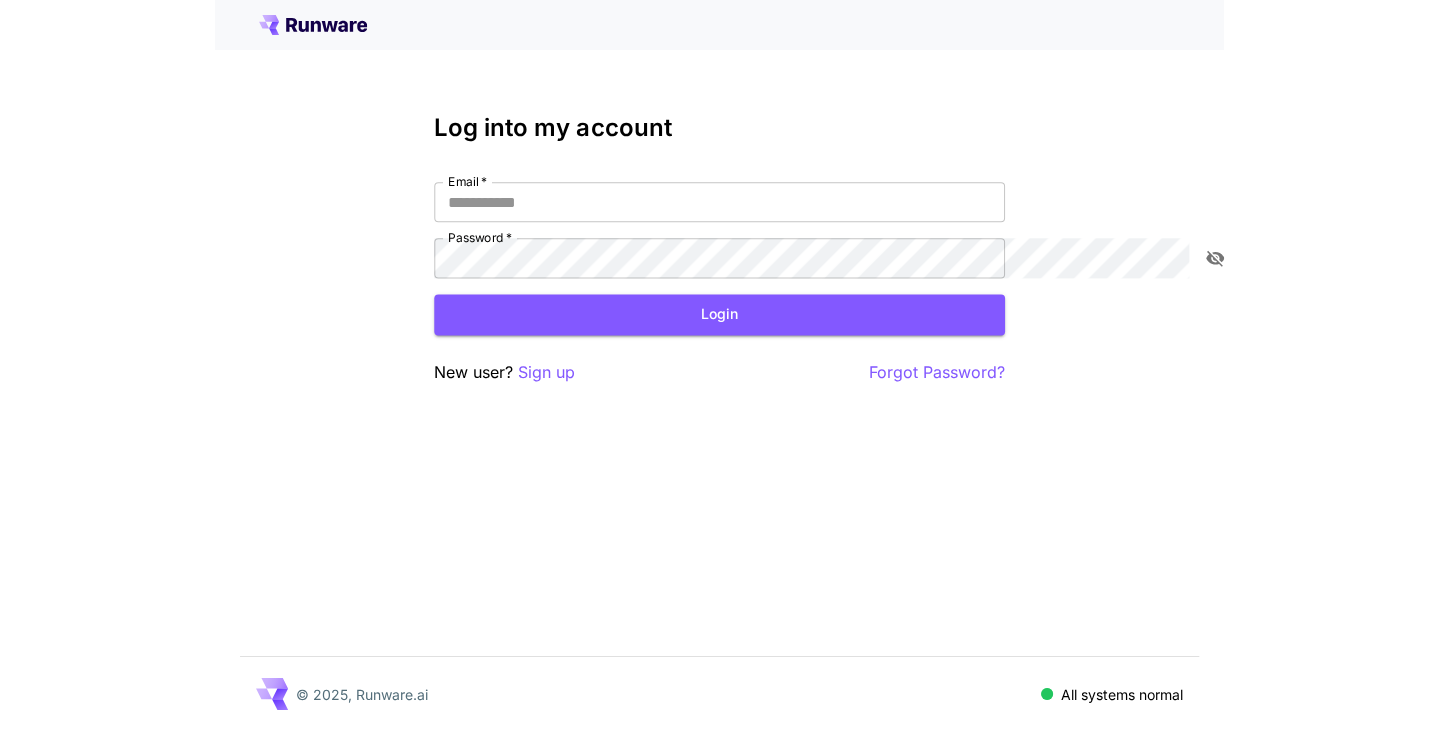 scroll, scrollTop: 0, scrollLeft: 0, axis: both 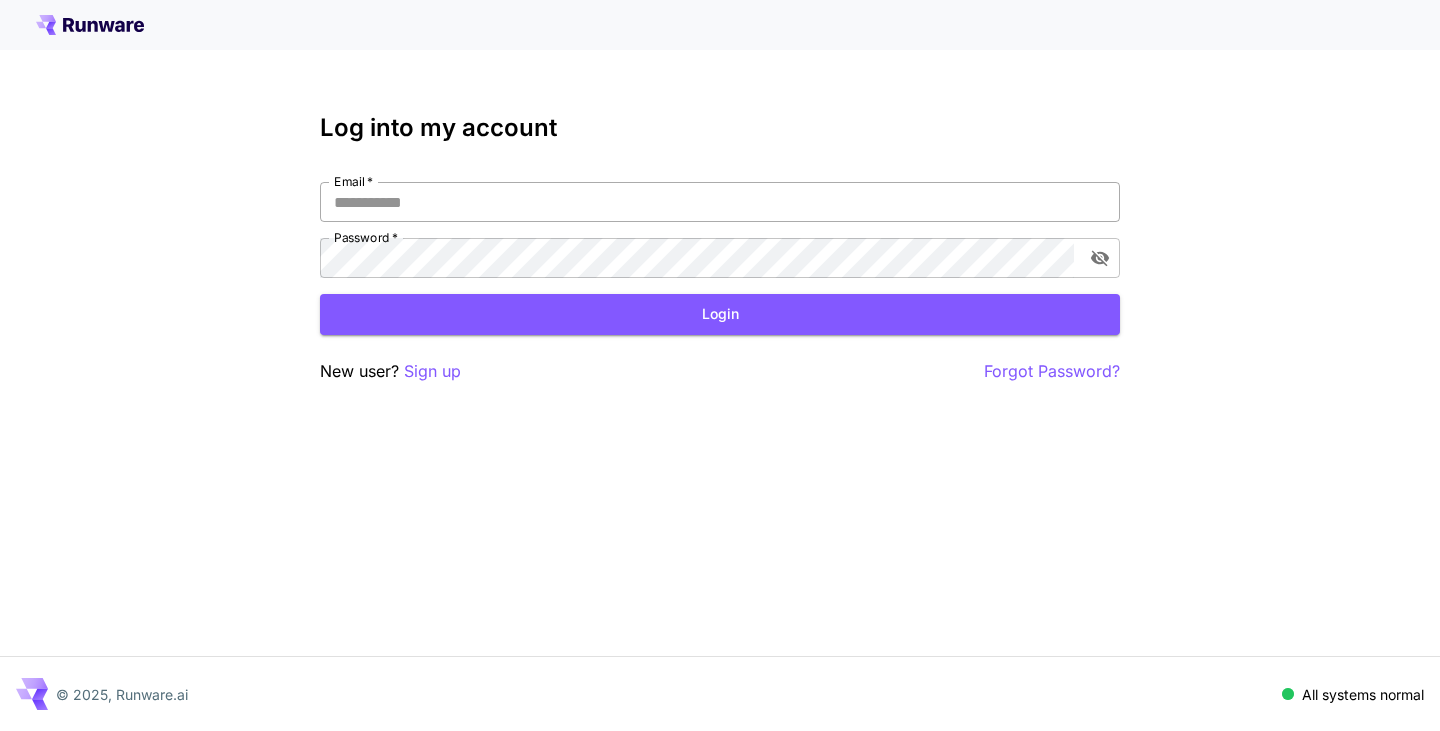 drag, startPoint x: 852, startPoint y: 168, endPoint x: 854, endPoint y: 200, distance: 32.06244 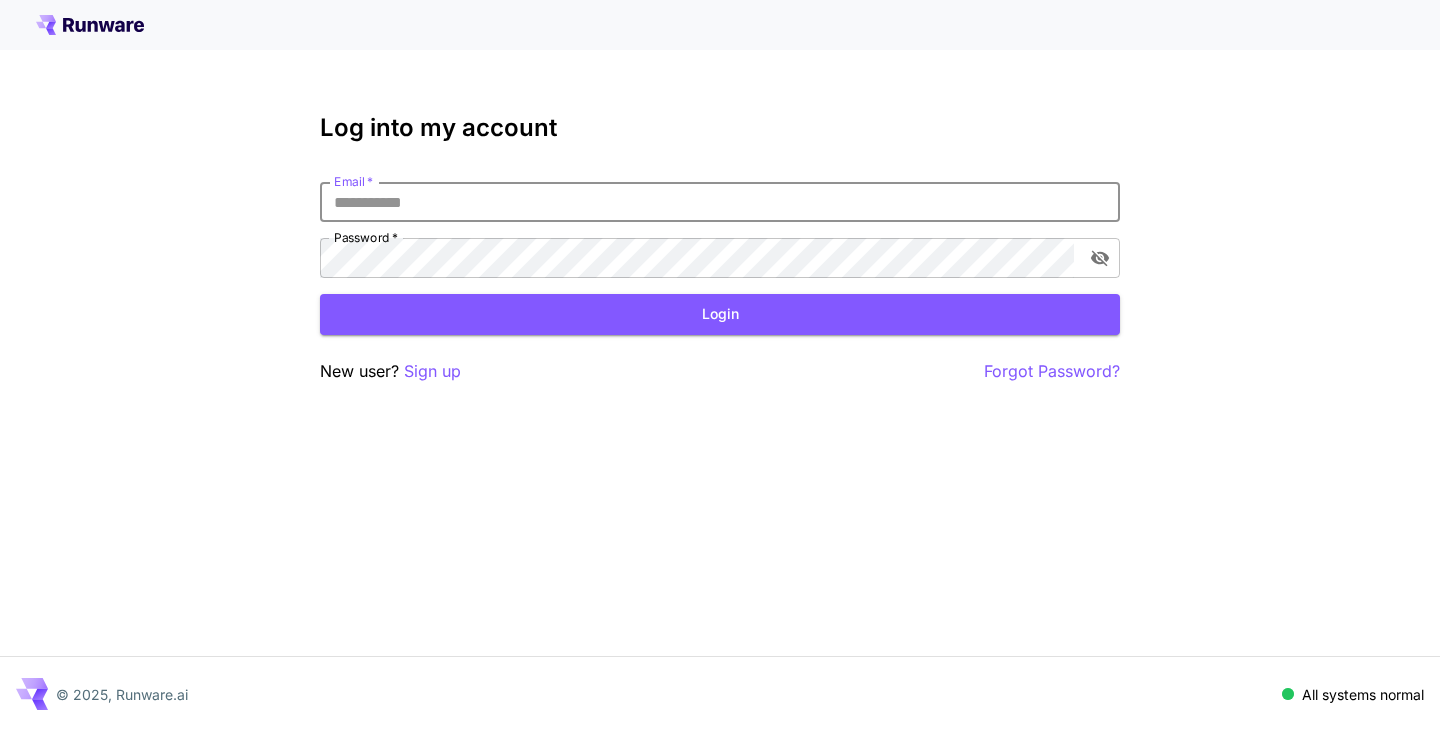 type on "**********" 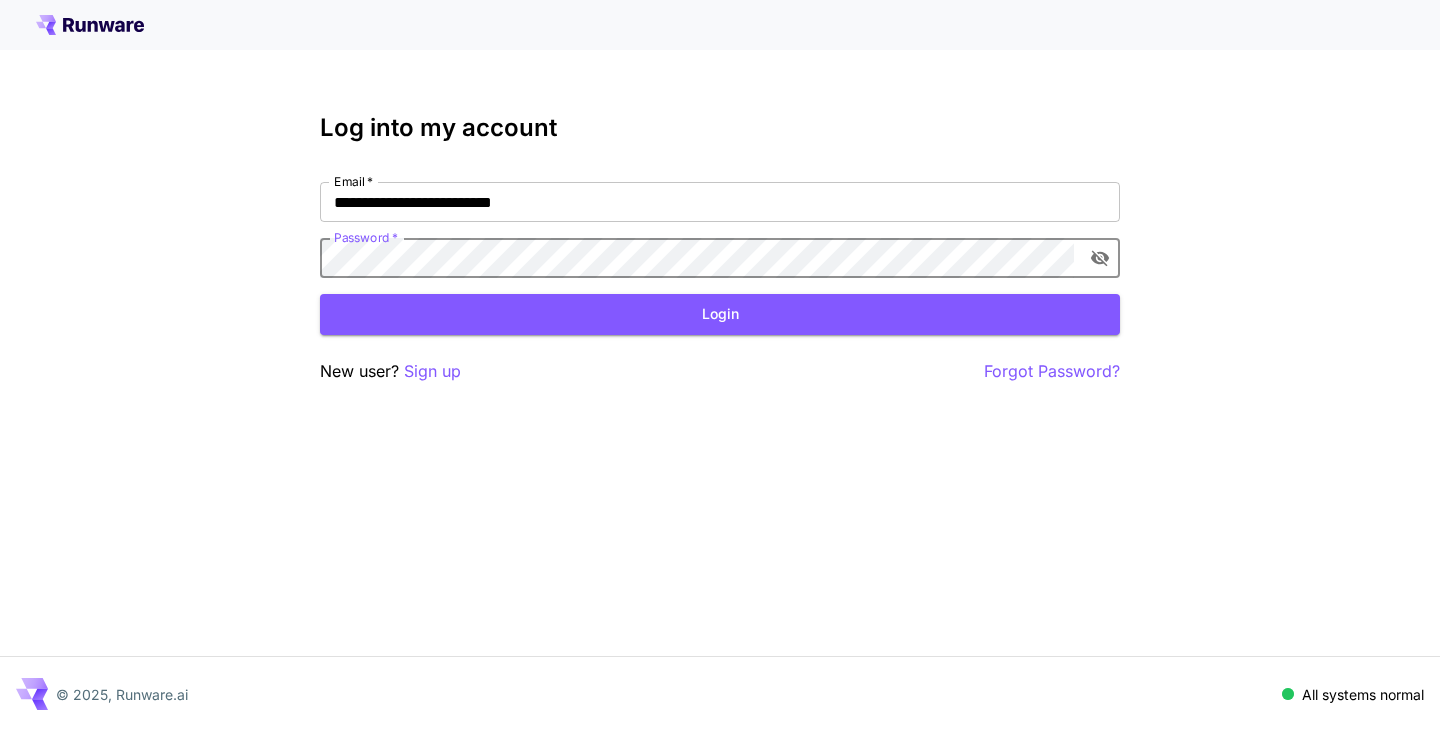 click on "Login" at bounding box center [720, 314] 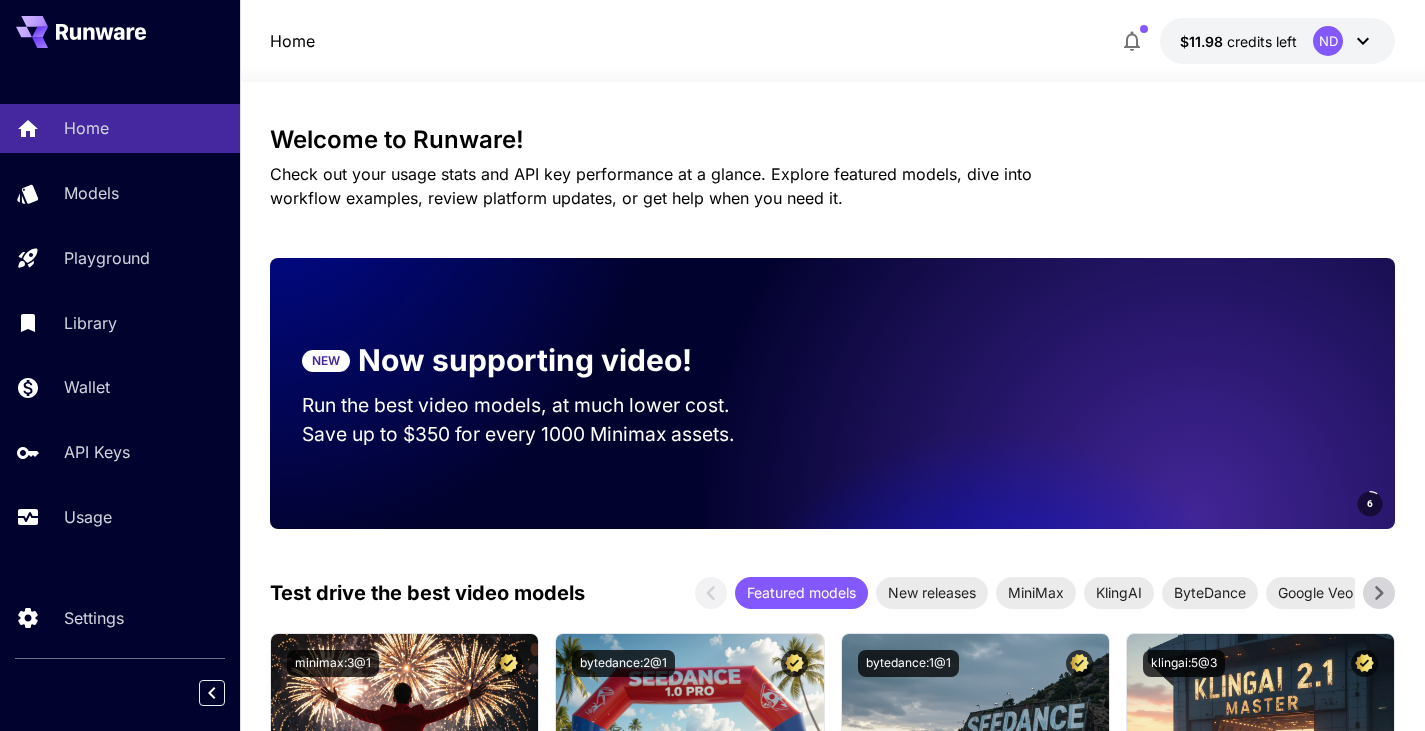 click on "Home Models Playground Library Wallet API Keys Usage" at bounding box center [120, 322] 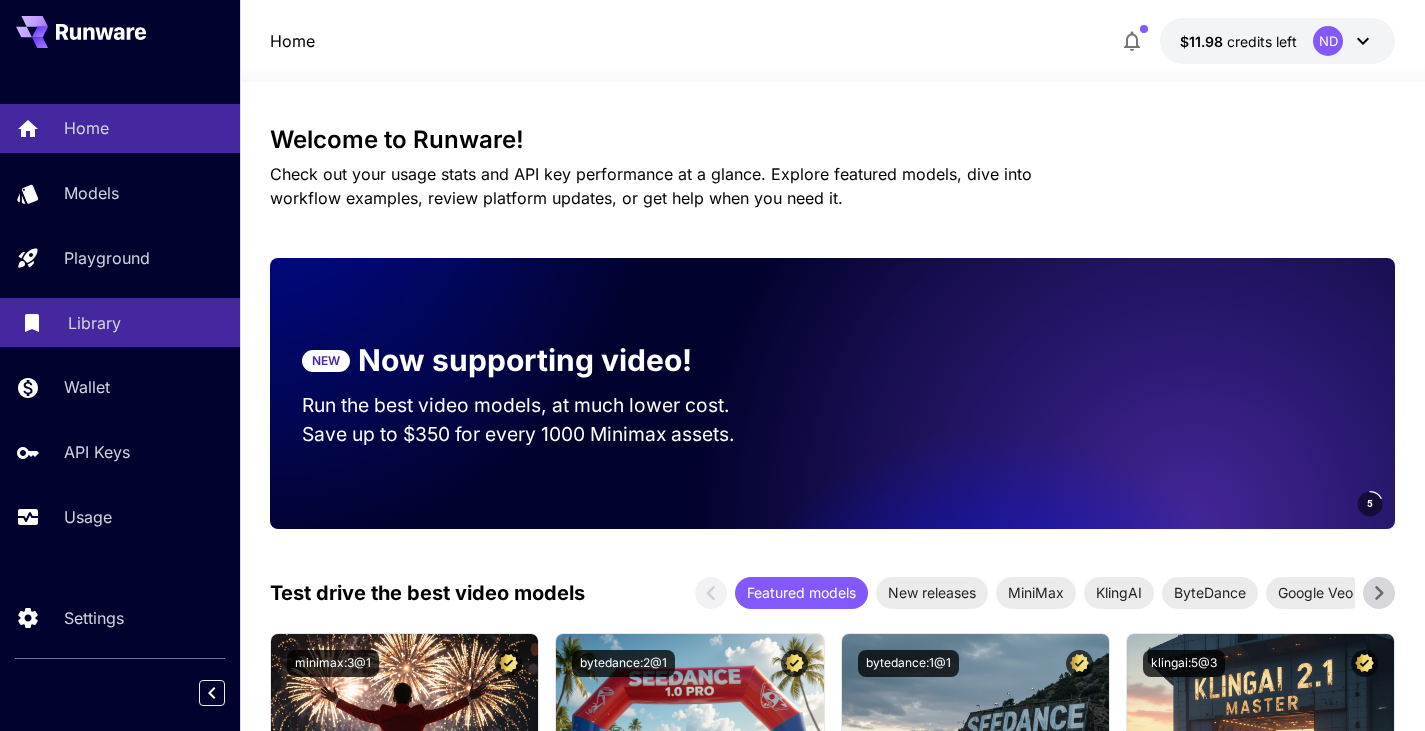 click on "Library" at bounding box center [120, 322] 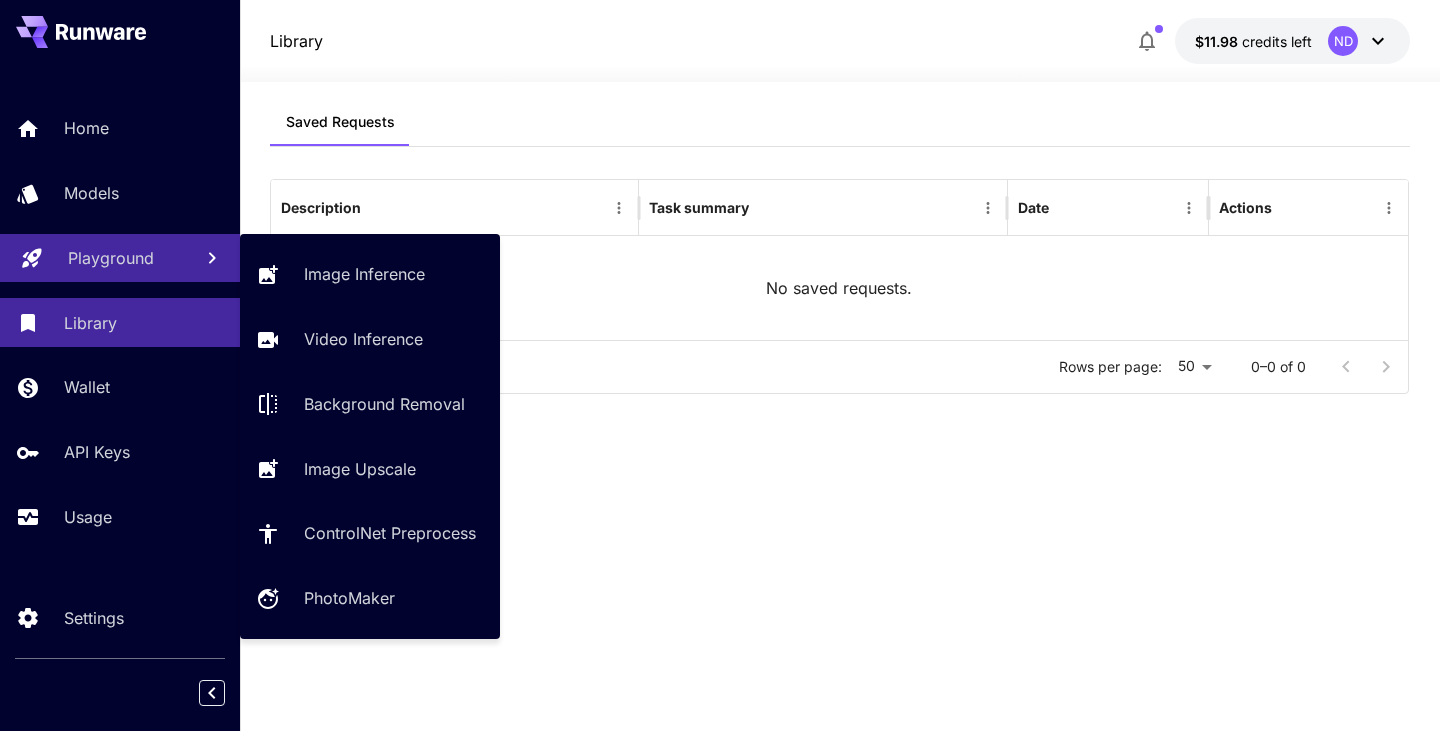 click on "Playground" at bounding box center (122, 258) 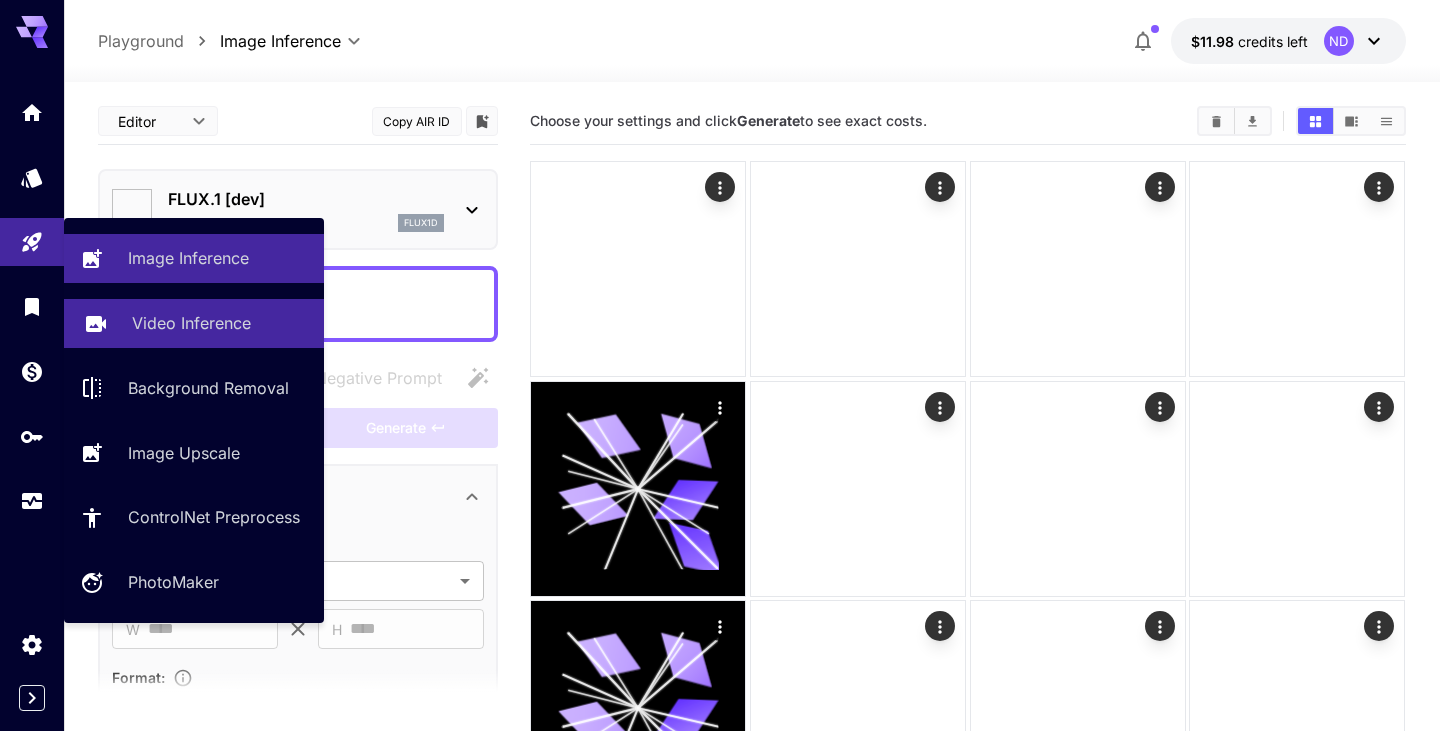 type on "**********" 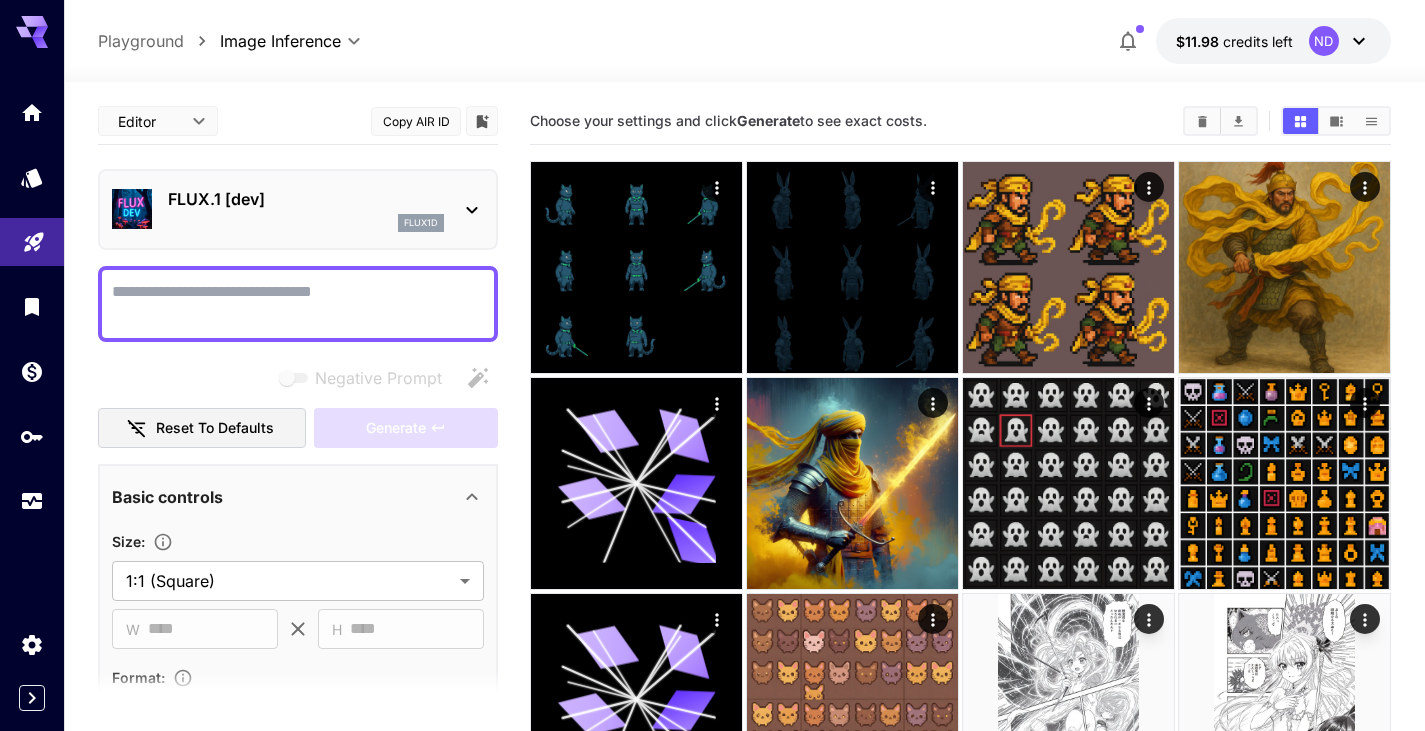 click 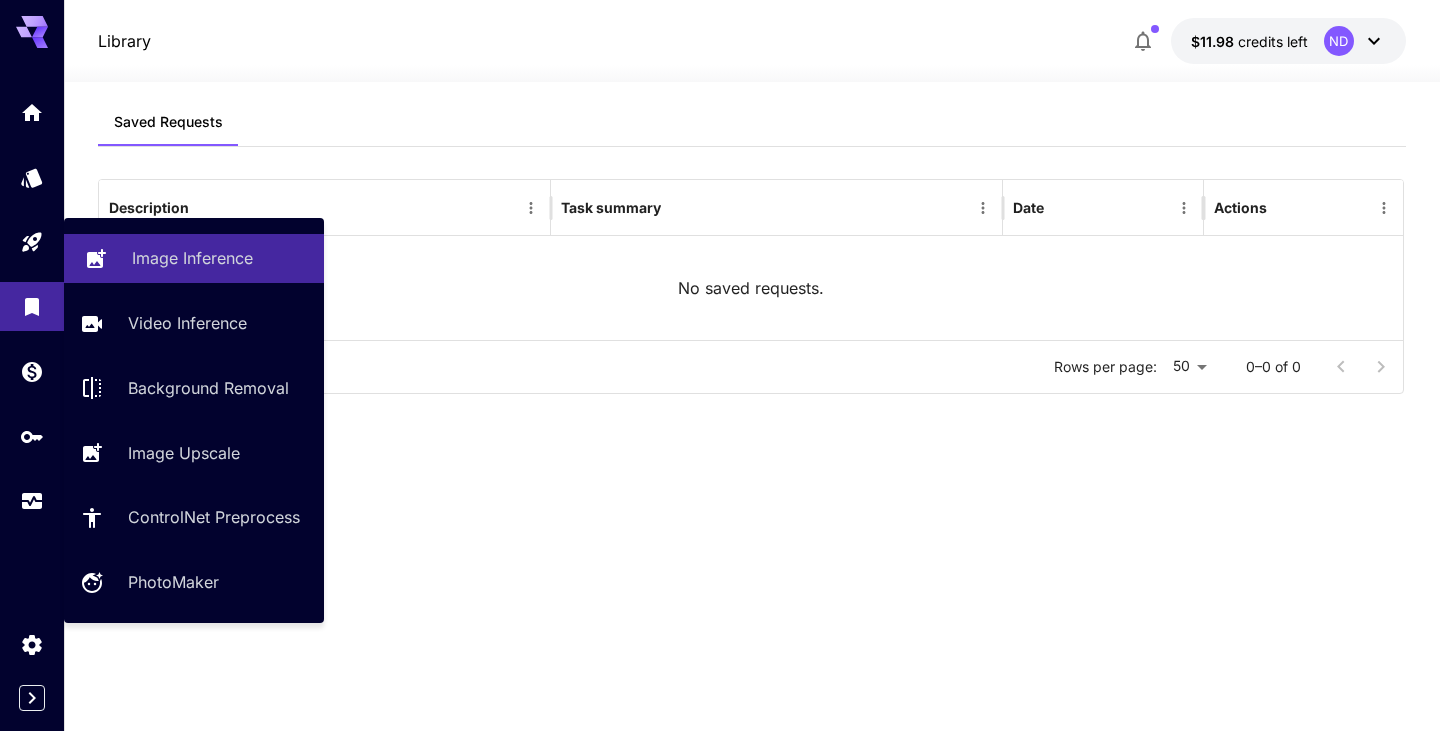 click on "Image Inference" at bounding box center (192, 258) 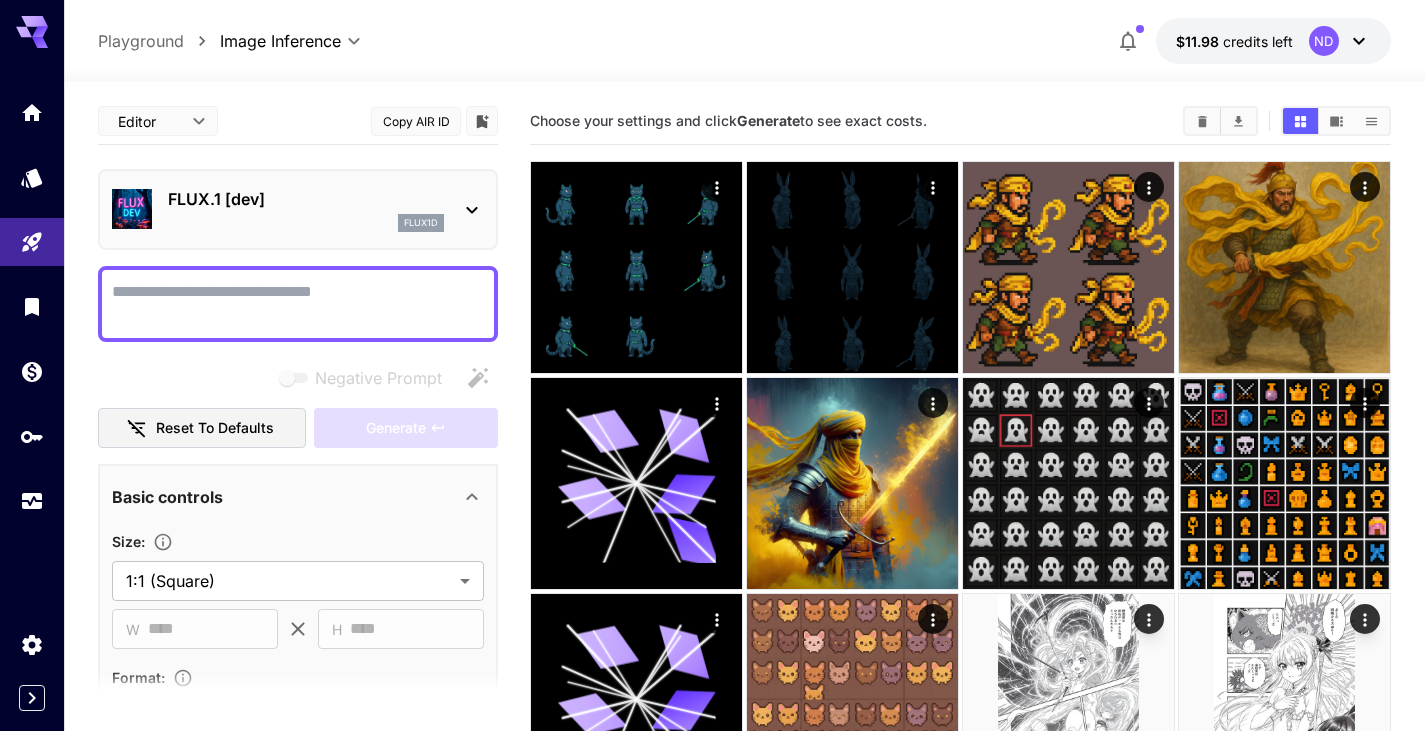 click on "FLUX.1 [dev] flux1d" at bounding box center (298, 209) 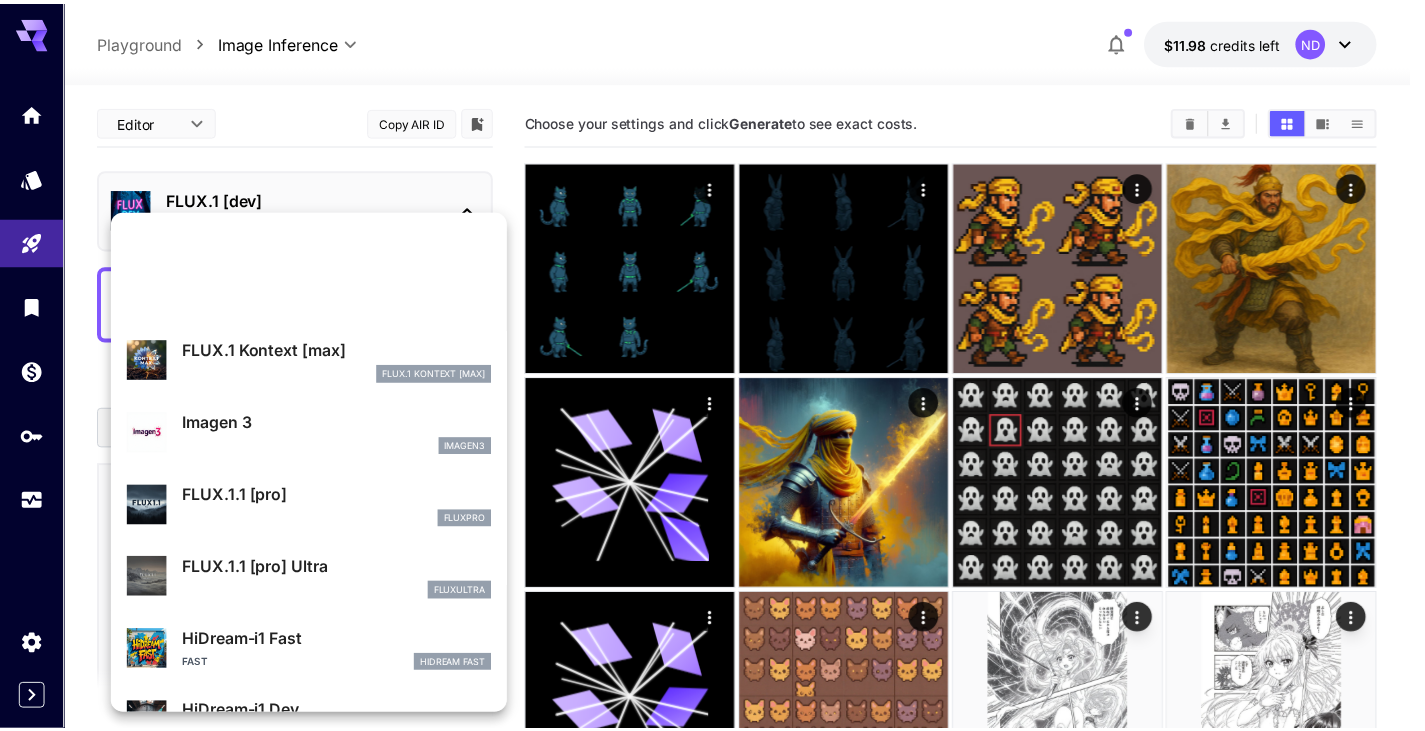scroll, scrollTop: 907, scrollLeft: 0, axis: vertical 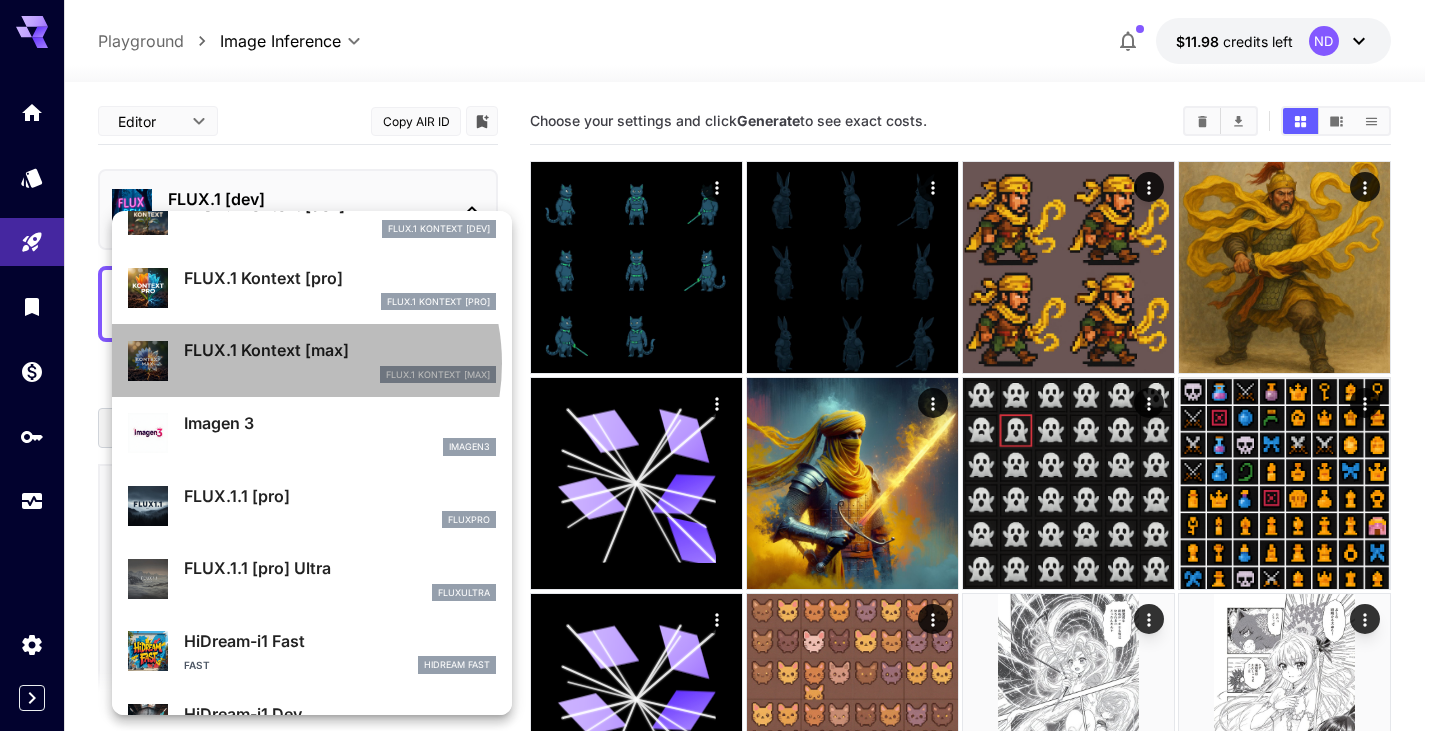 click on "FLUX.1 Kontext [max] FlUX.1 Kontext [max]" at bounding box center [340, 360] 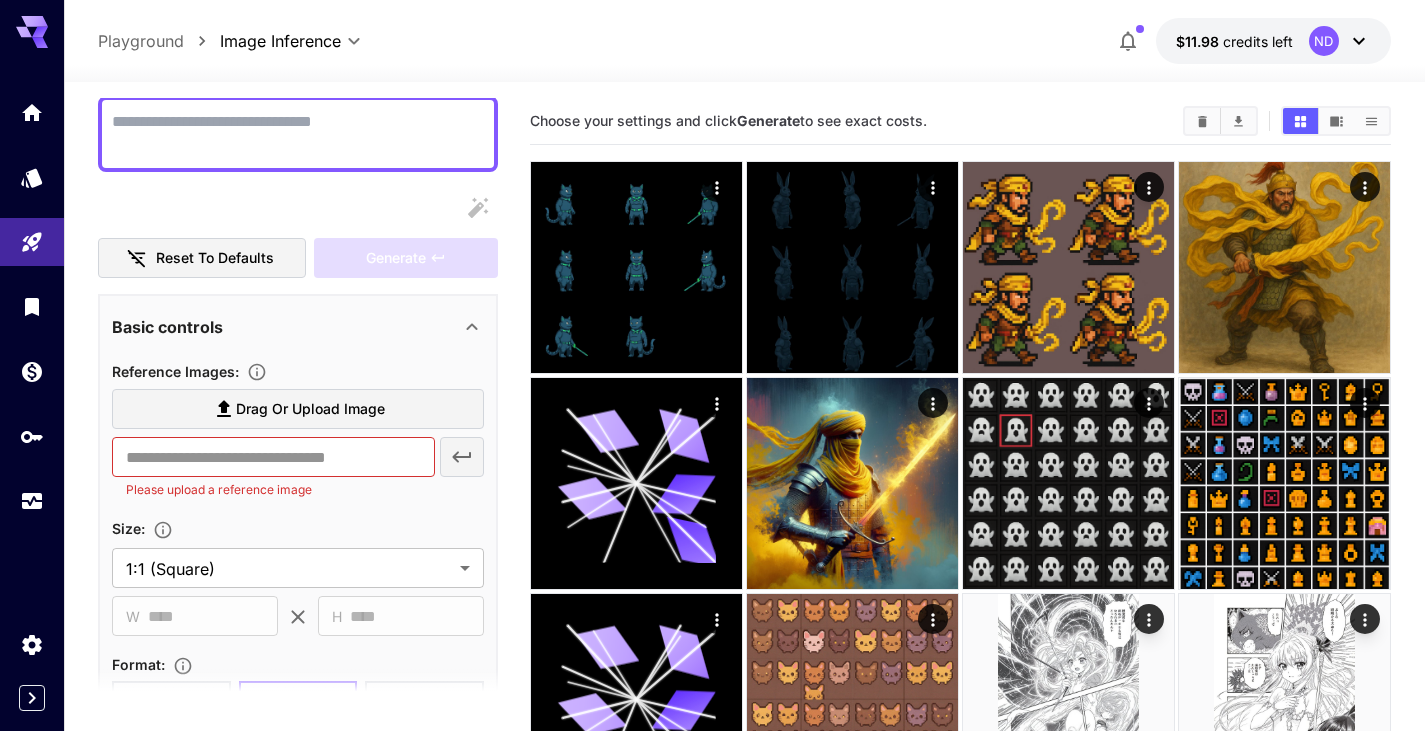 scroll, scrollTop: 400, scrollLeft: 0, axis: vertical 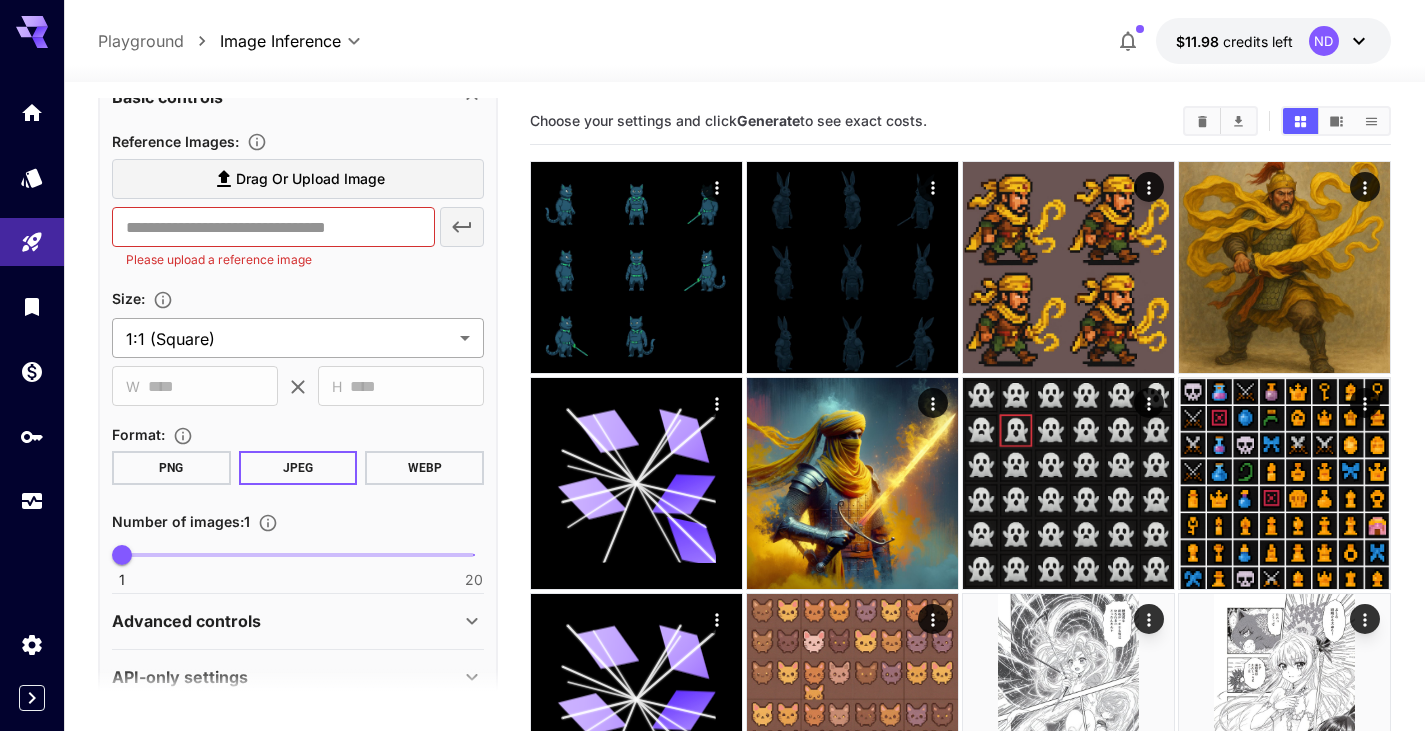 click on "**********" at bounding box center [712, 1405] 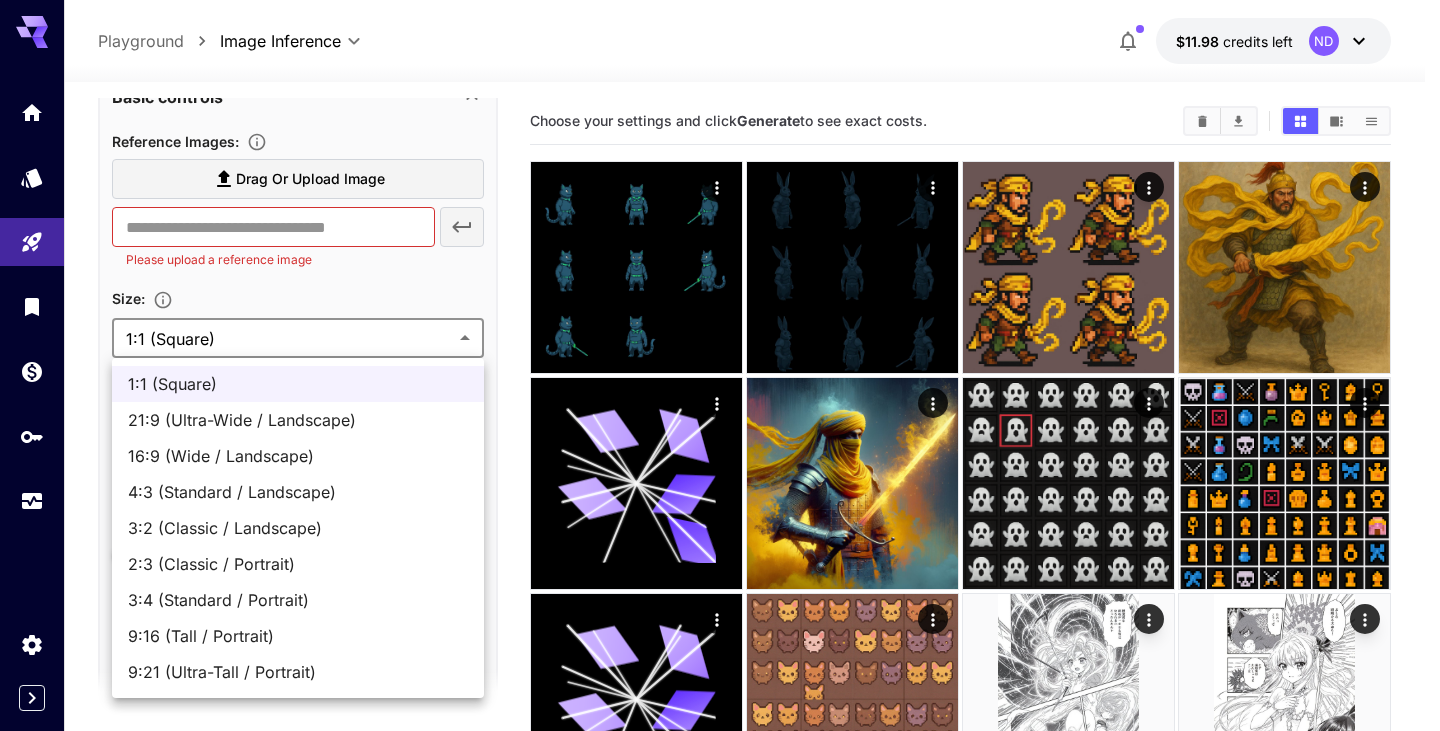 click on "1:1 (Square)" at bounding box center (298, 384) 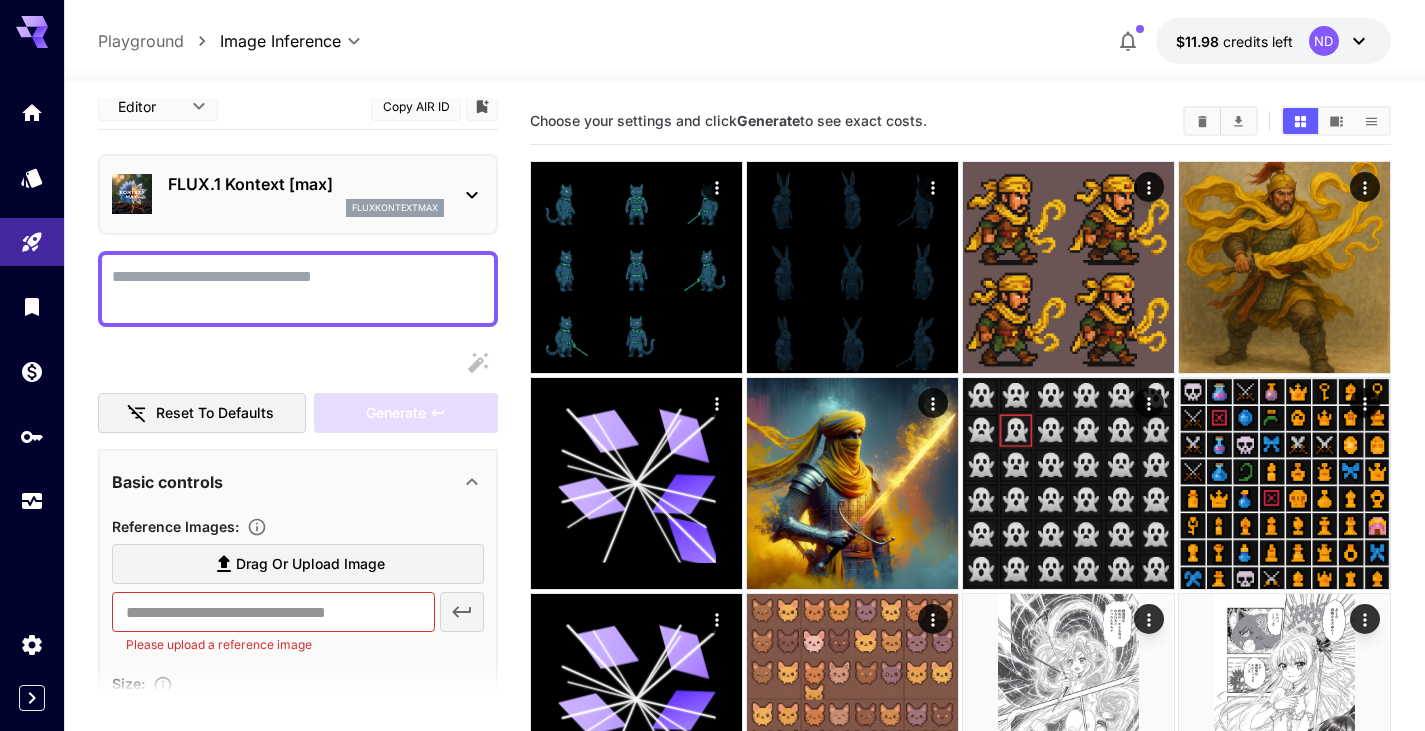 scroll, scrollTop: 0, scrollLeft: 0, axis: both 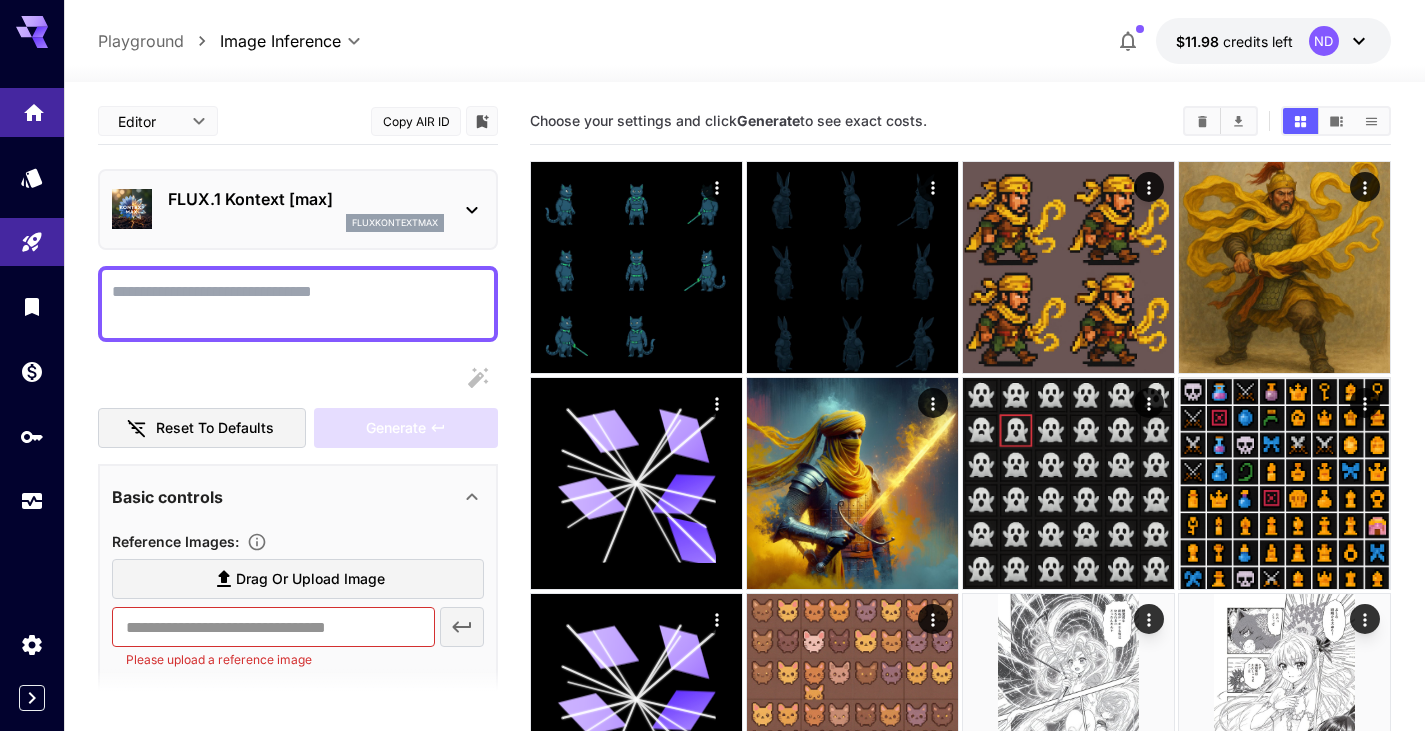 click 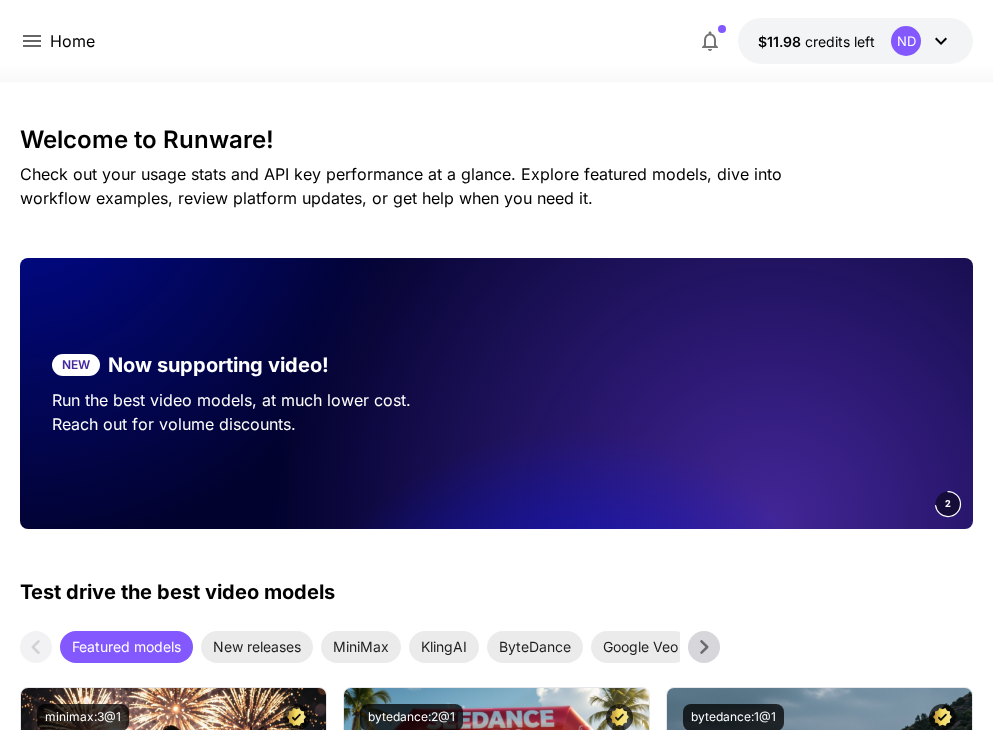scroll, scrollTop: 0, scrollLeft: 0, axis: both 